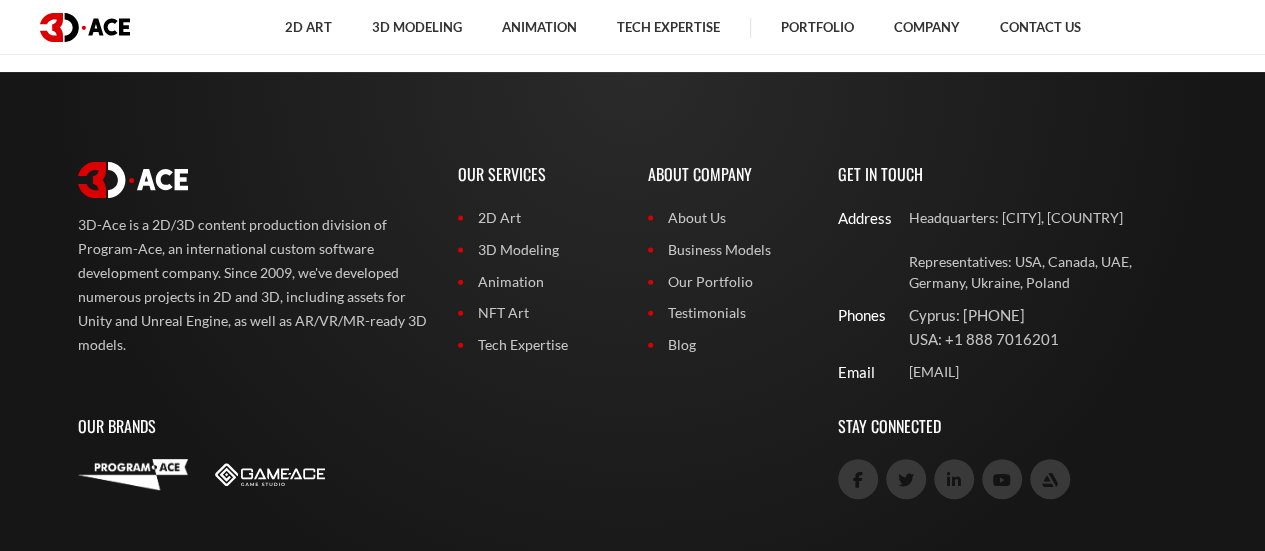 scroll, scrollTop: 7936, scrollLeft: 0, axis: vertical 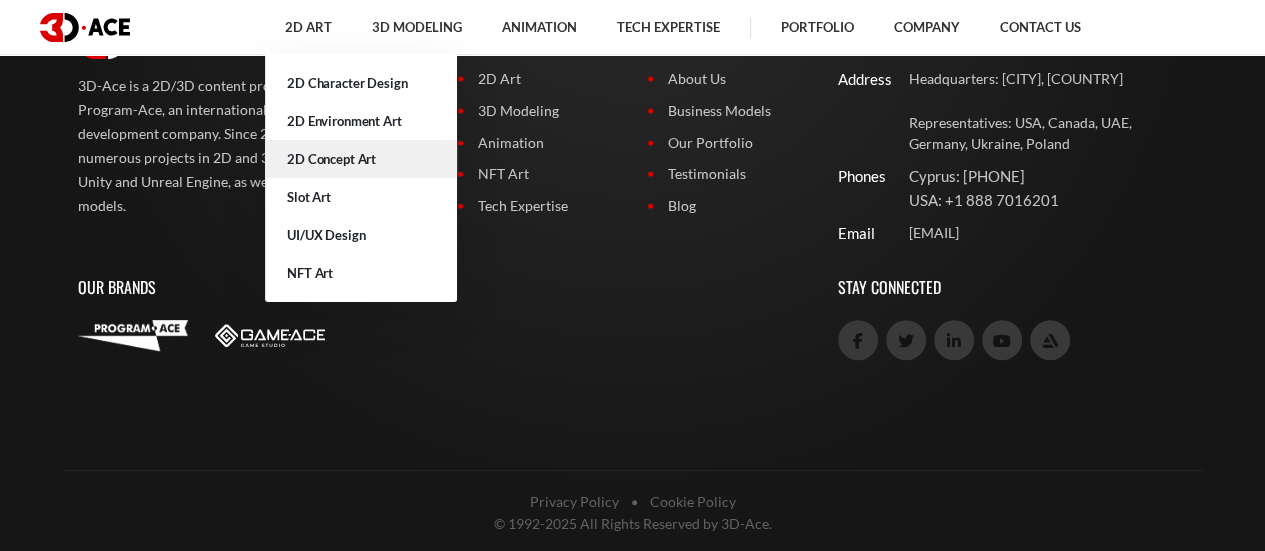 click on "2D Concept Art" at bounding box center [361, 159] 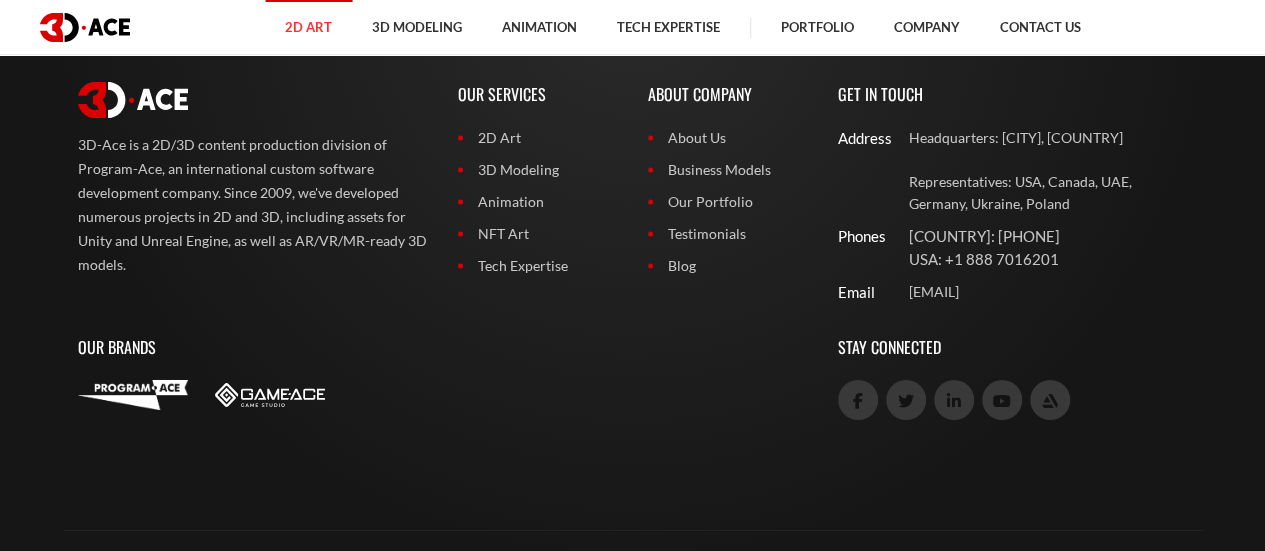 scroll, scrollTop: 7153, scrollLeft: 0, axis: vertical 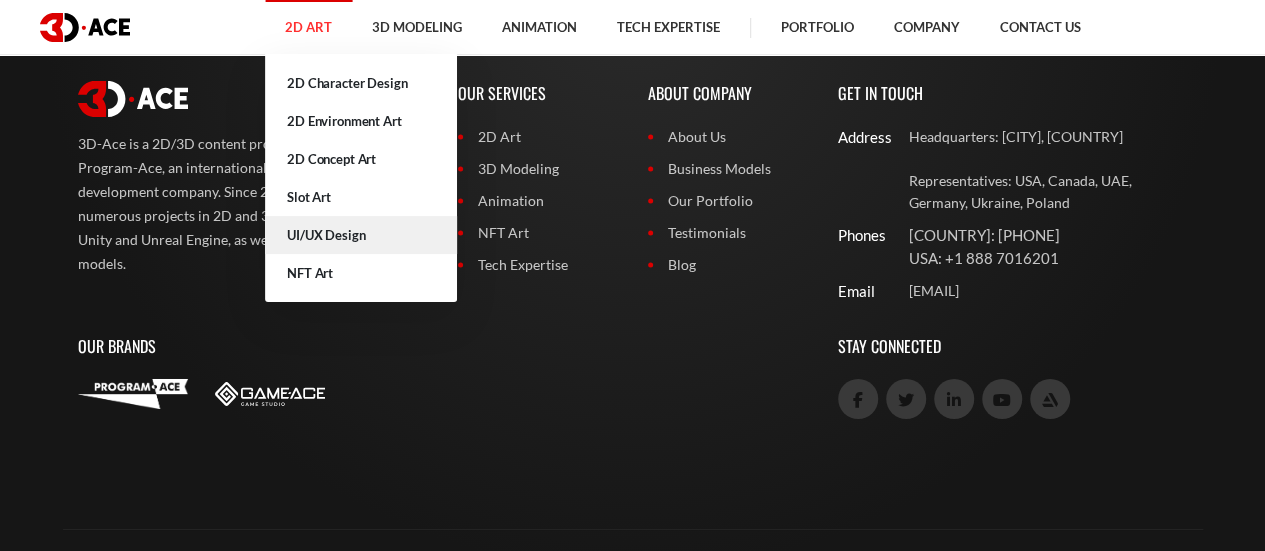 click on "UI/UX Design" at bounding box center (361, 235) 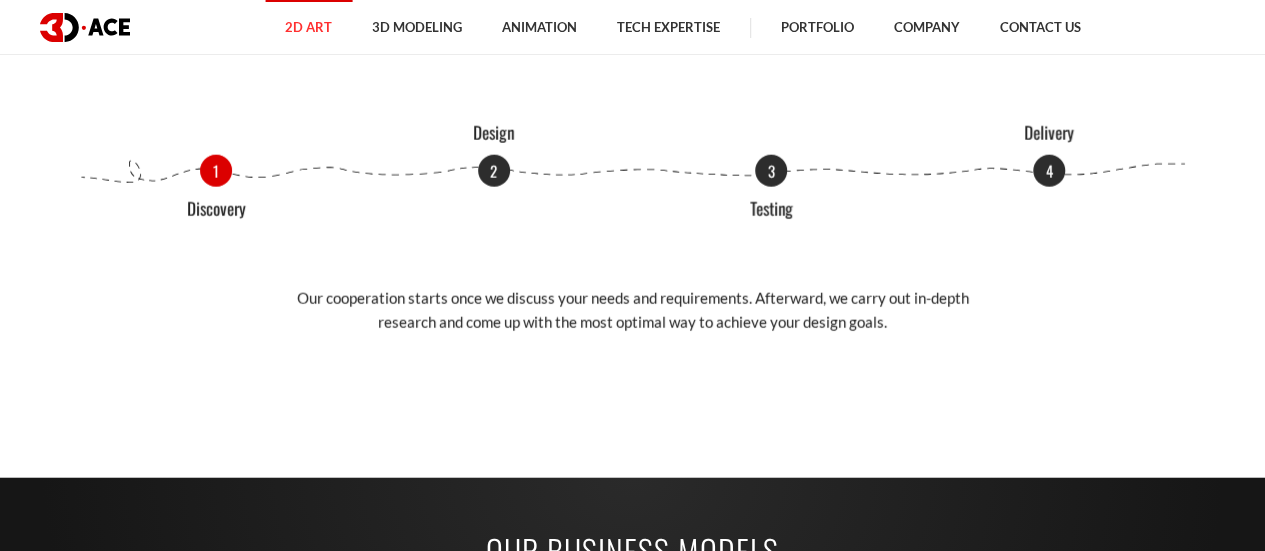 scroll, scrollTop: 2235, scrollLeft: 0, axis: vertical 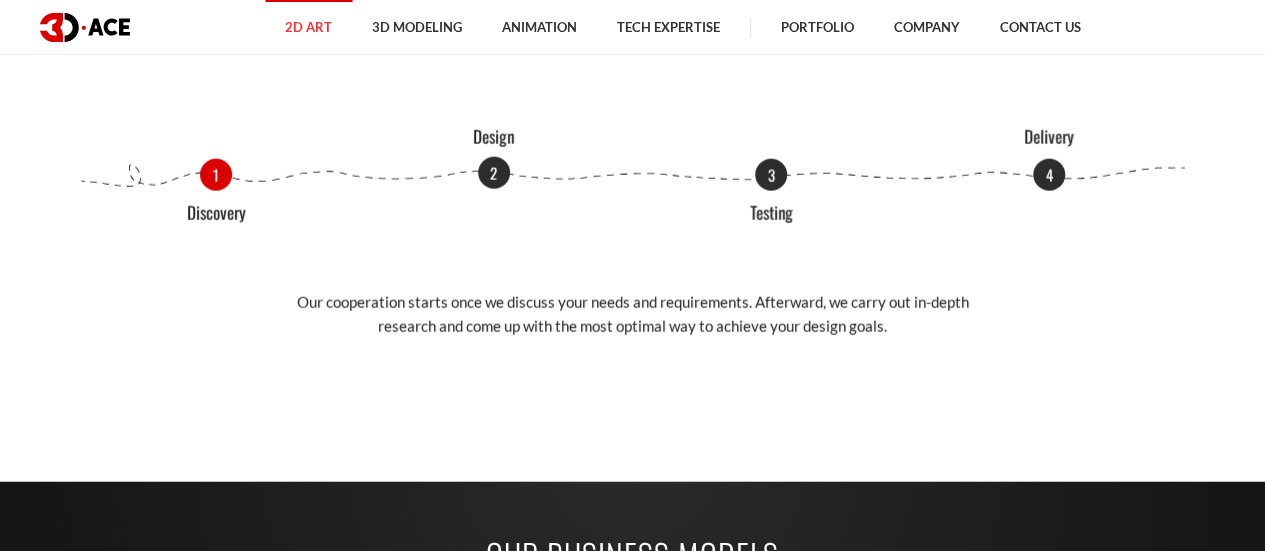 click on "2" at bounding box center (494, 173) 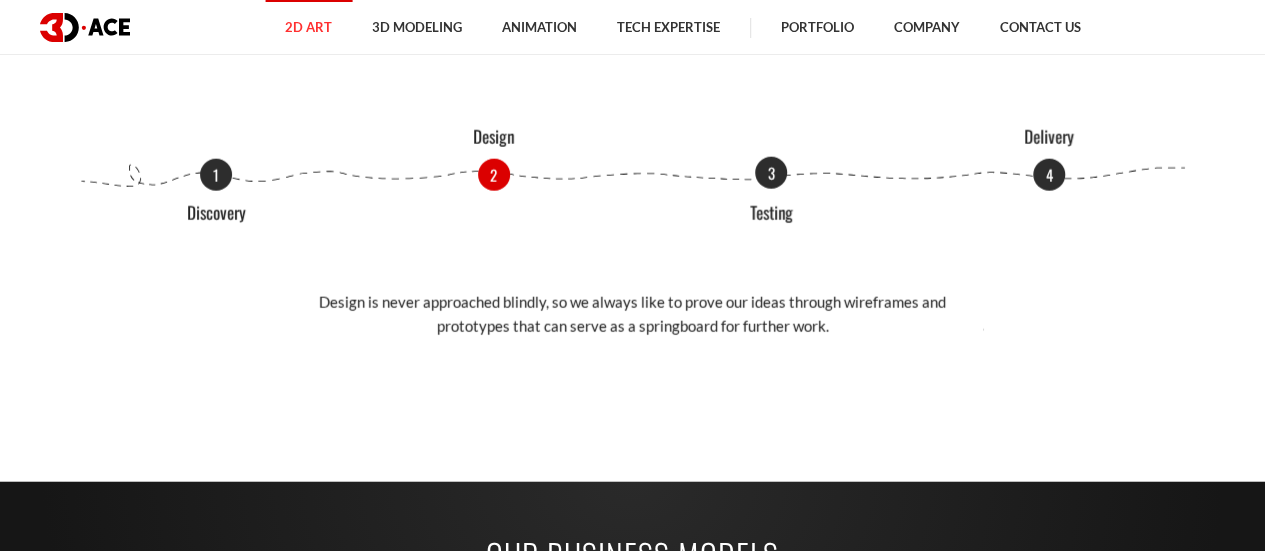 click on "3" at bounding box center [771, 173] 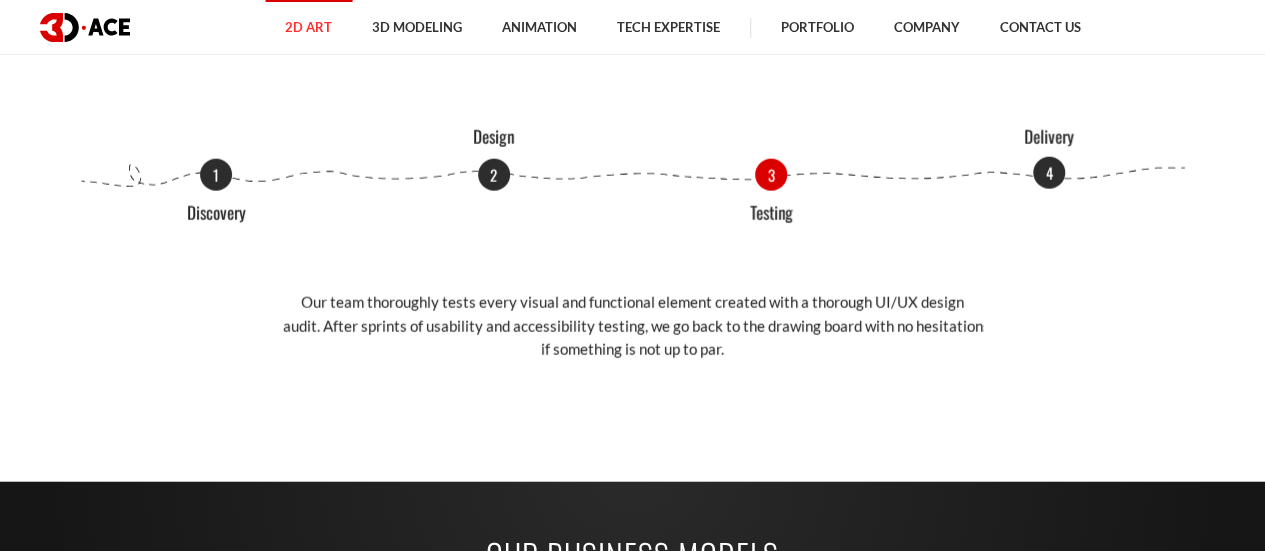 click on "4" at bounding box center (1049, 173) 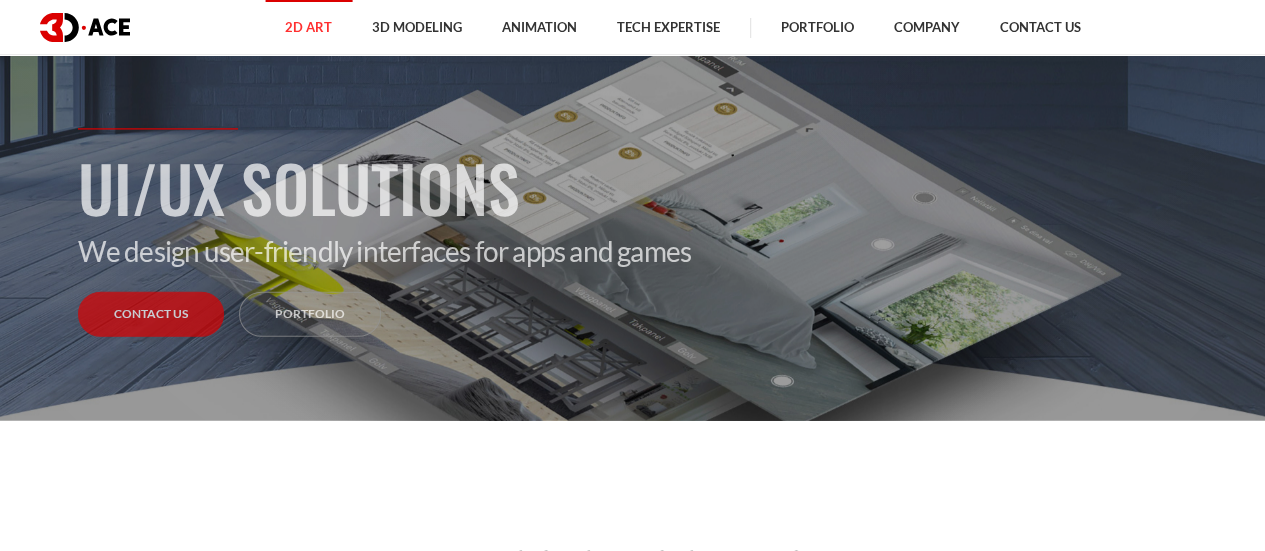 scroll, scrollTop: 132, scrollLeft: 0, axis: vertical 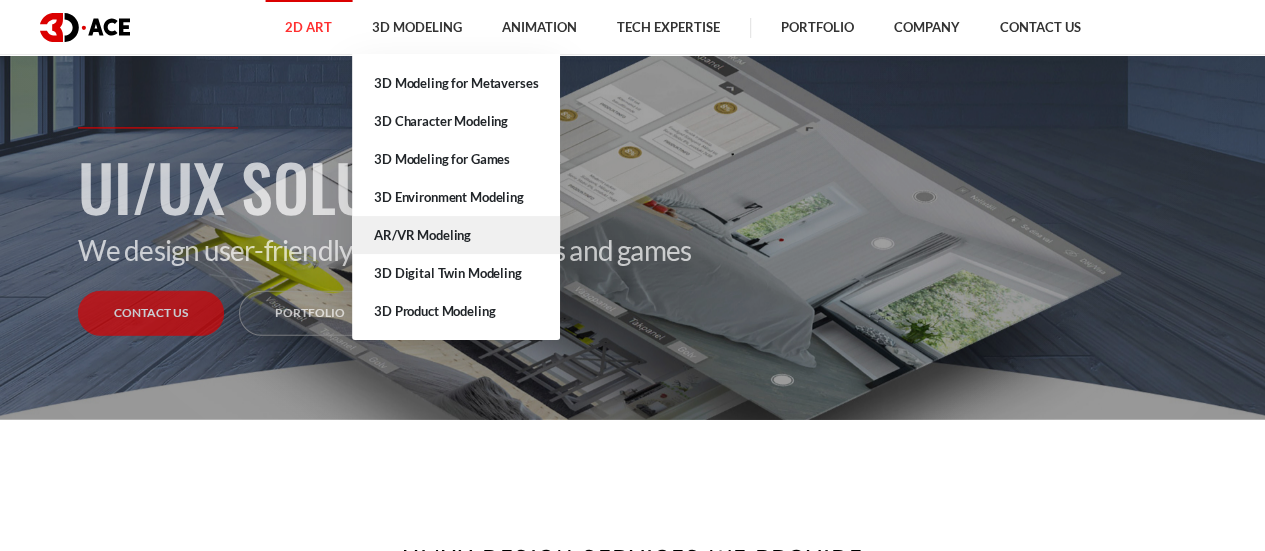 click on "AR/VR Modeling" at bounding box center (456, 235) 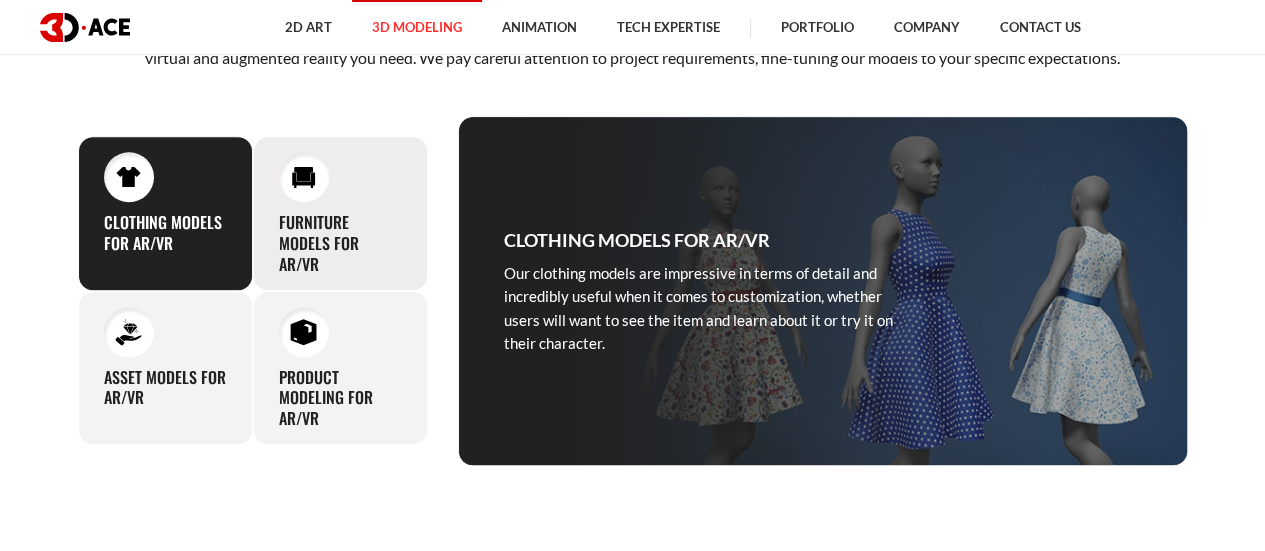 scroll, scrollTop: 720, scrollLeft: 0, axis: vertical 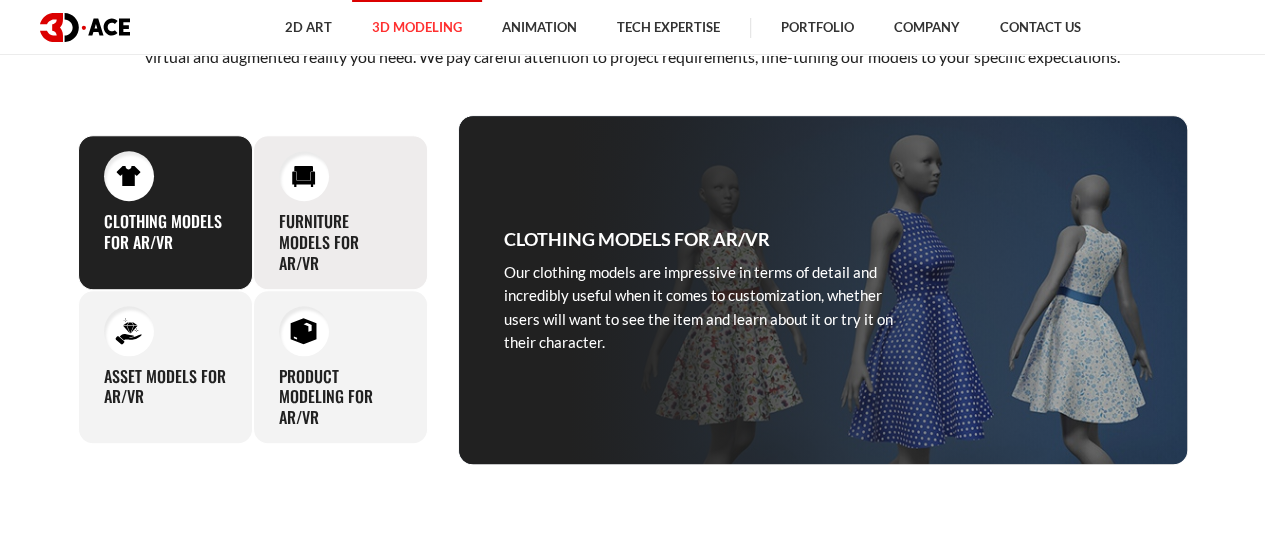 click on "Furniture models for AR/VR" at bounding box center [340, 242] 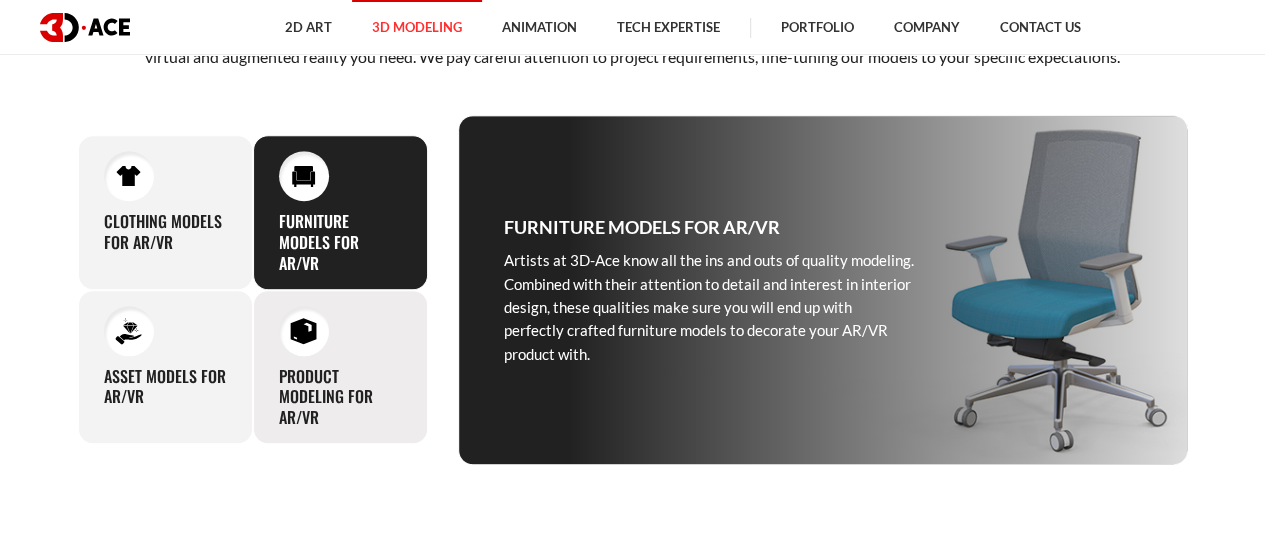 click on "Product modeling for AR/VR" at bounding box center (340, 397) 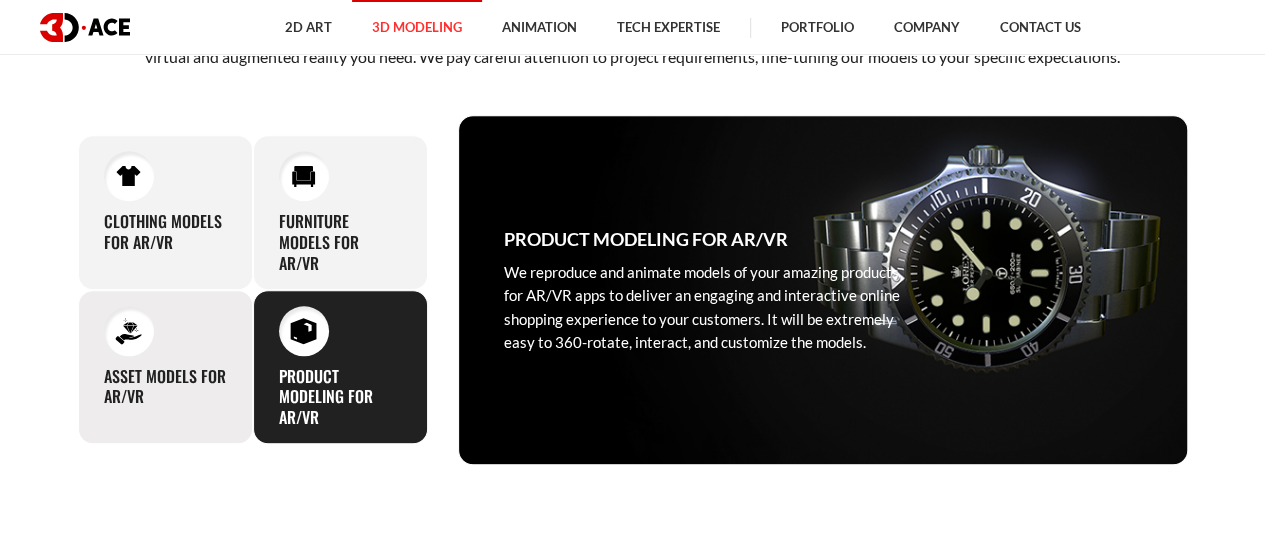 click on "Asset models for AR/VR" at bounding box center [165, 387] 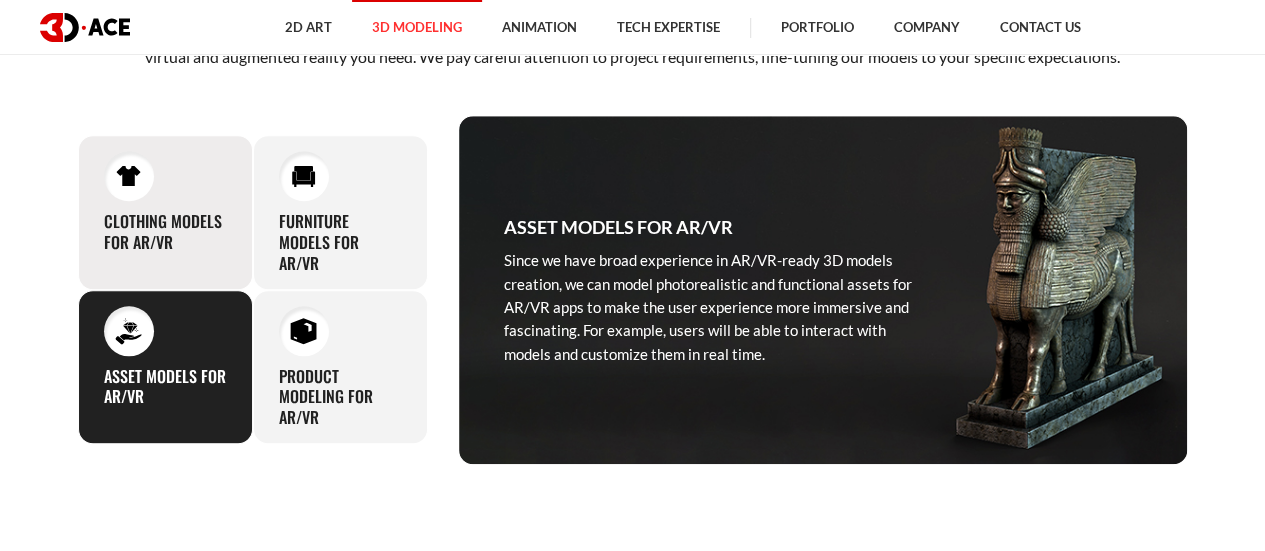 click on "Clothing Models for AR/VR" at bounding box center (165, 232) 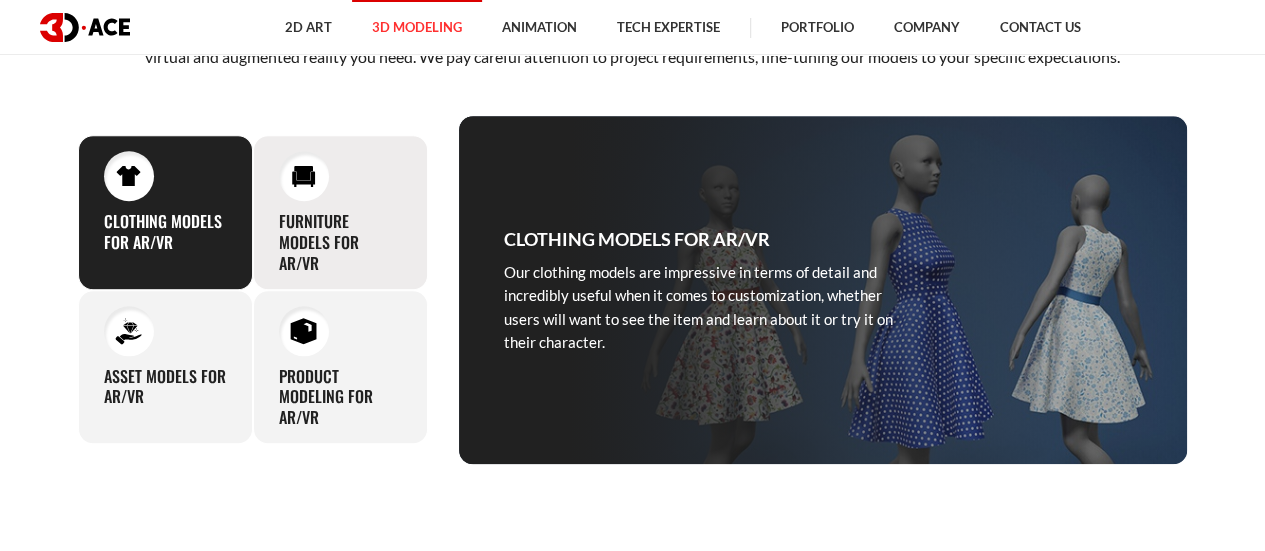 click on "Furniture models for AR/VR" at bounding box center (340, 242) 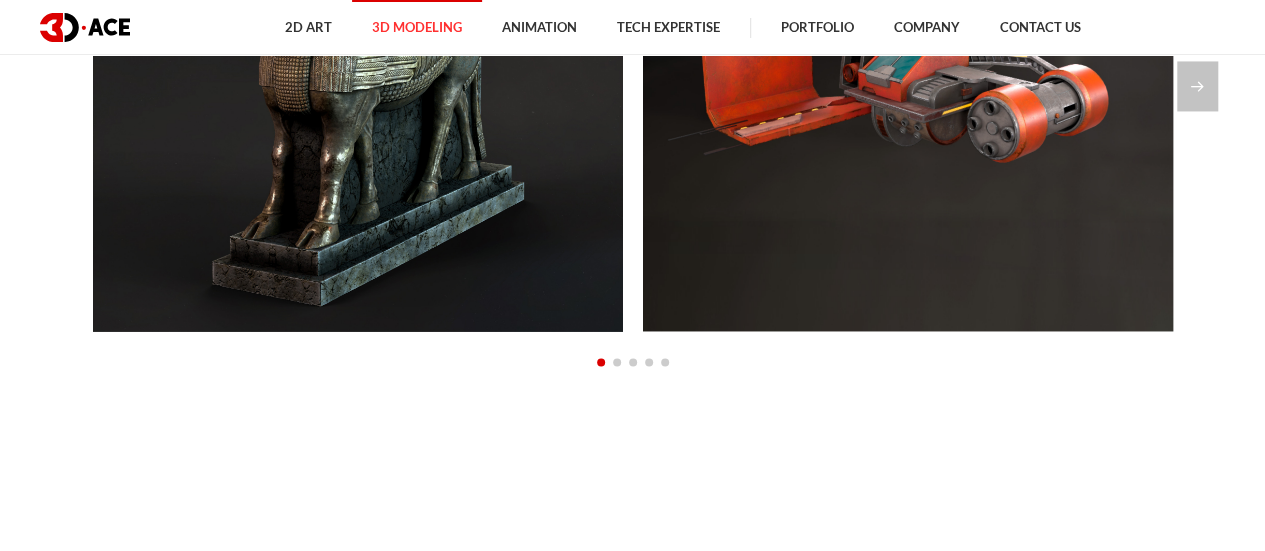 scroll, scrollTop: 1591, scrollLeft: 0, axis: vertical 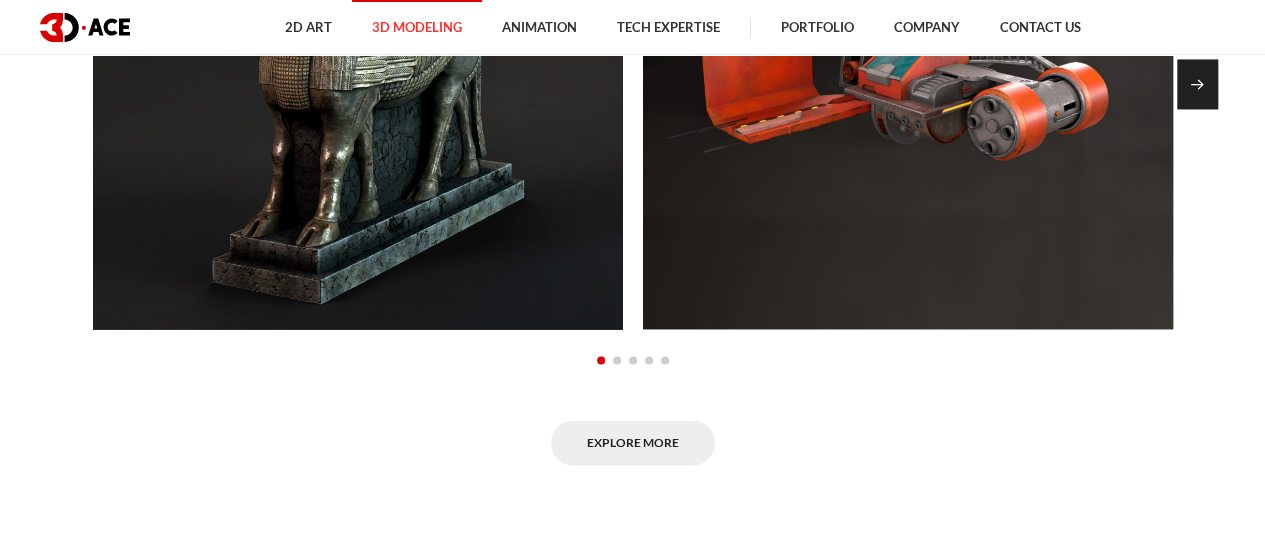 click at bounding box center [1197, 84] 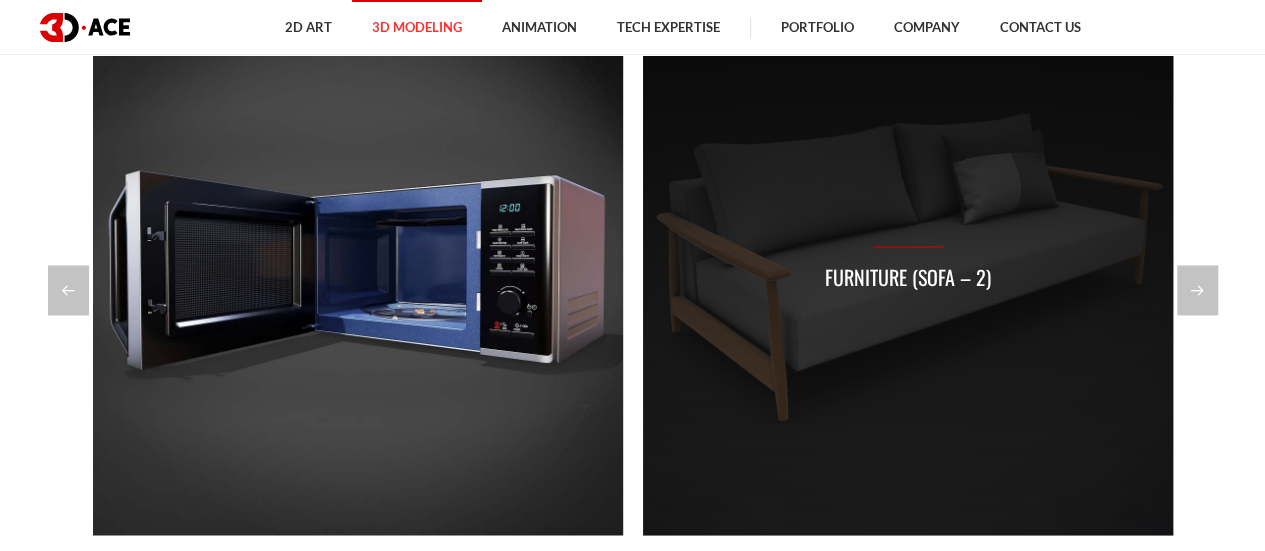 scroll, scrollTop: 1371, scrollLeft: 0, axis: vertical 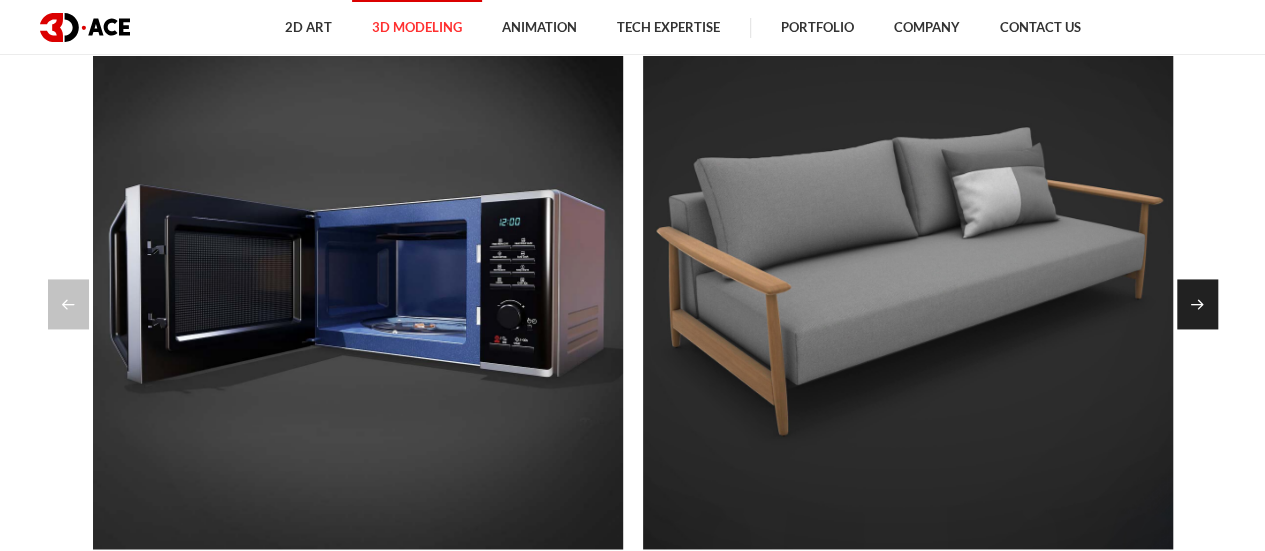 click at bounding box center [1197, 304] 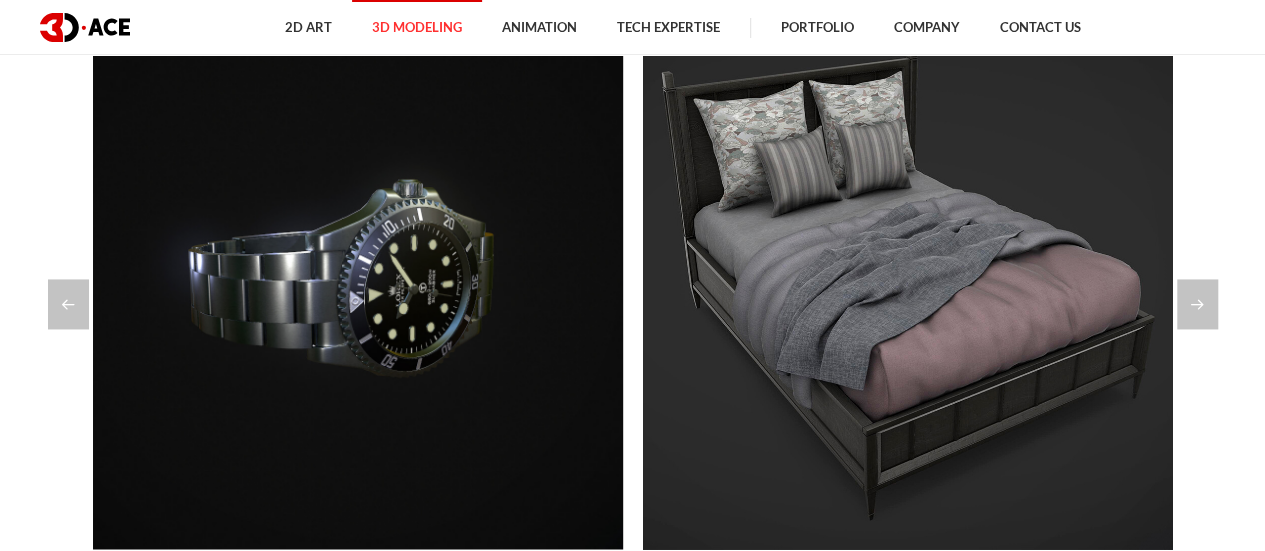 click at bounding box center [85, 27] 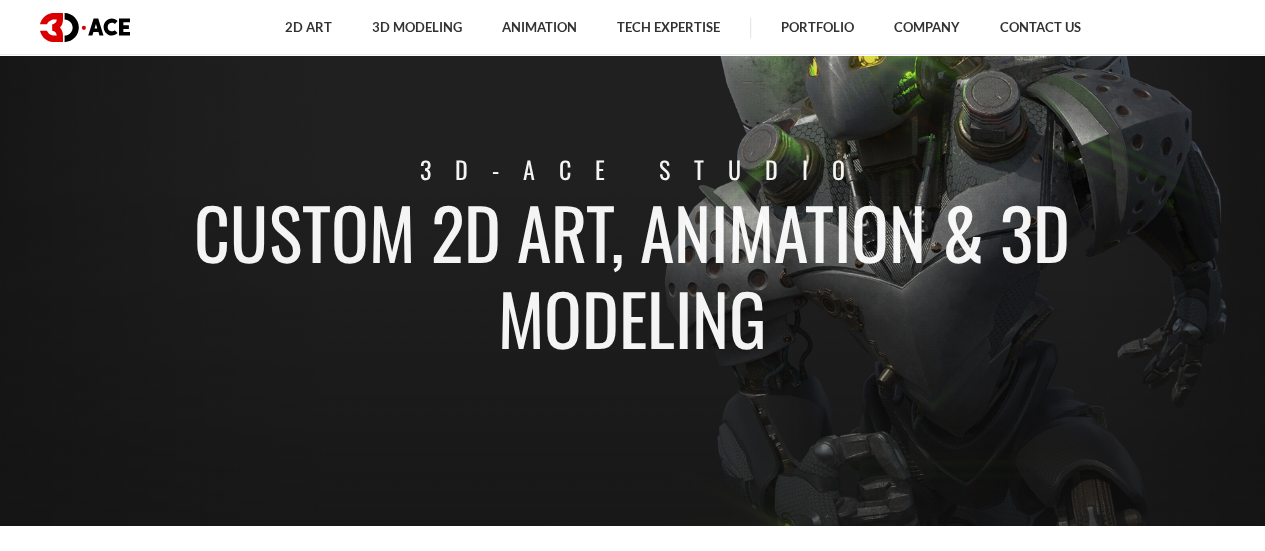 scroll, scrollTop: 20, scrollLeft: 0, axis: vertical 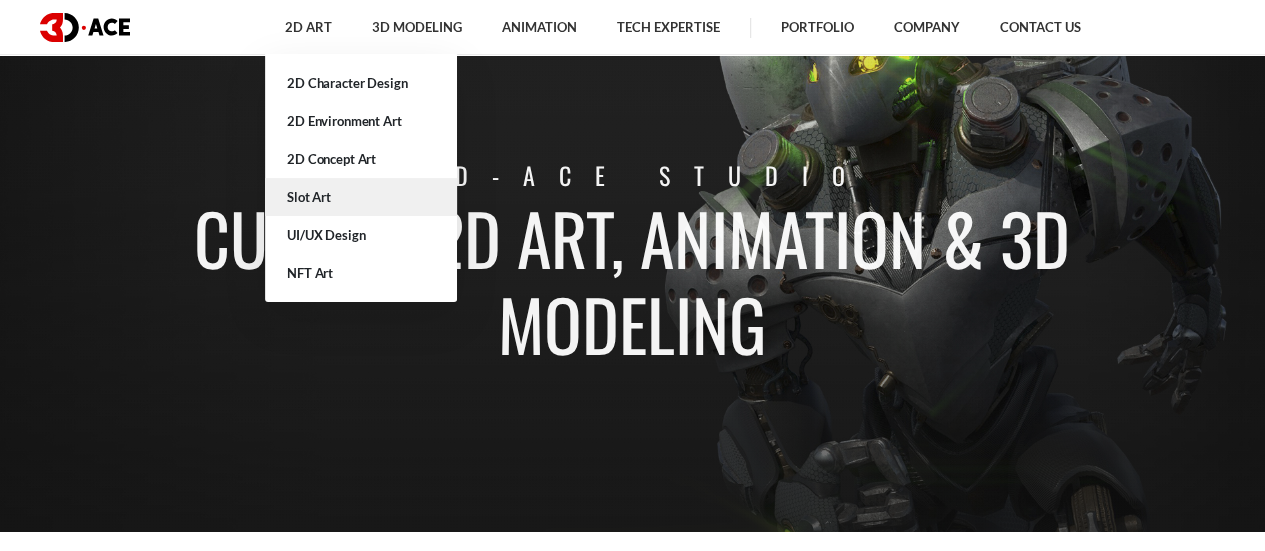 click on "Slot Art" at bounding box center [361, 197] 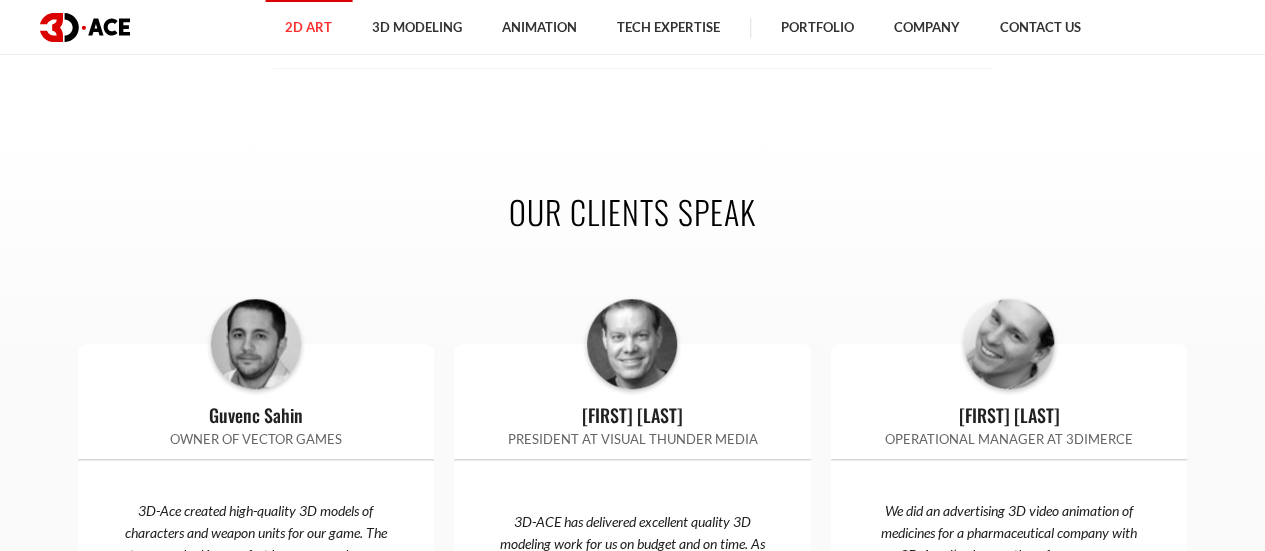 scroll, scrollTop: 4694, scrollLeft: 0, axis: vertical 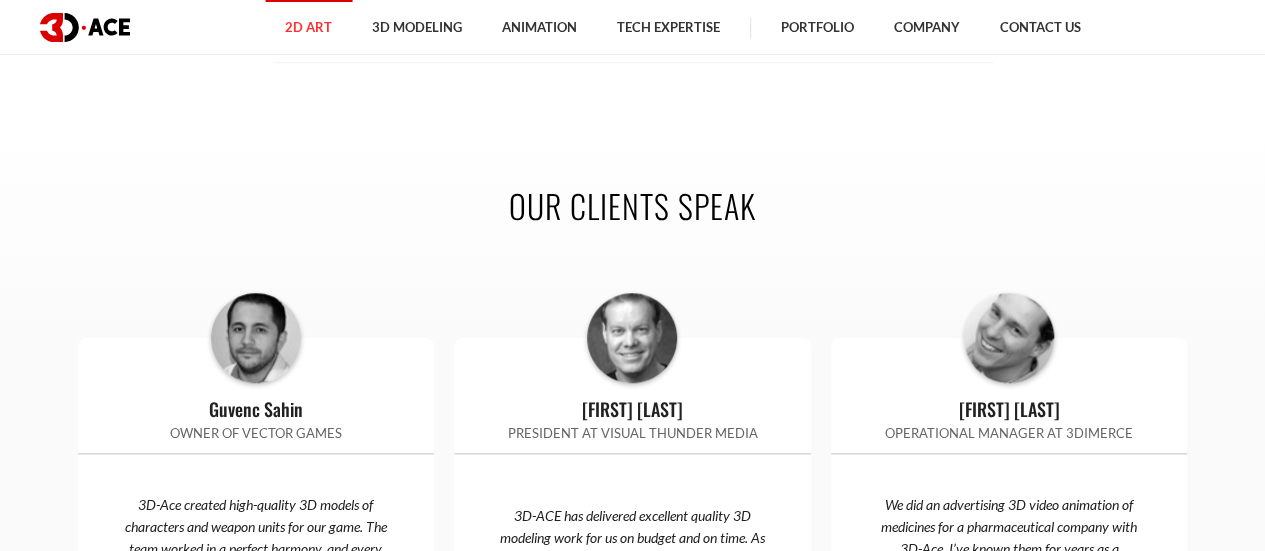 click at bounding box center [85, 27] 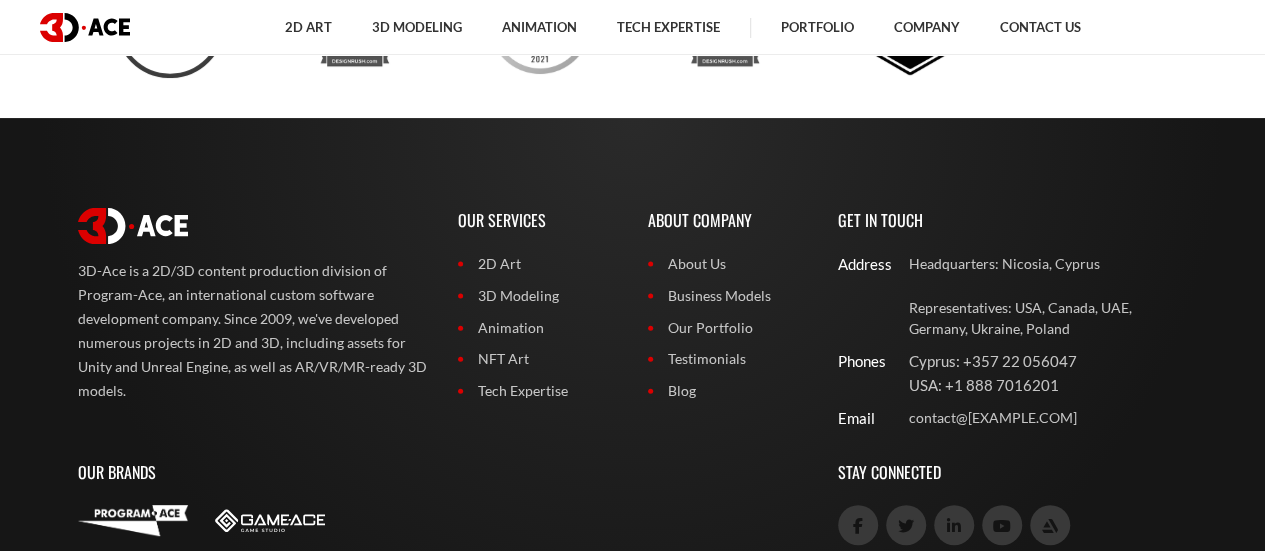 scroll, scrollTop: 7742, scrollLeft: 0, axis: vertical 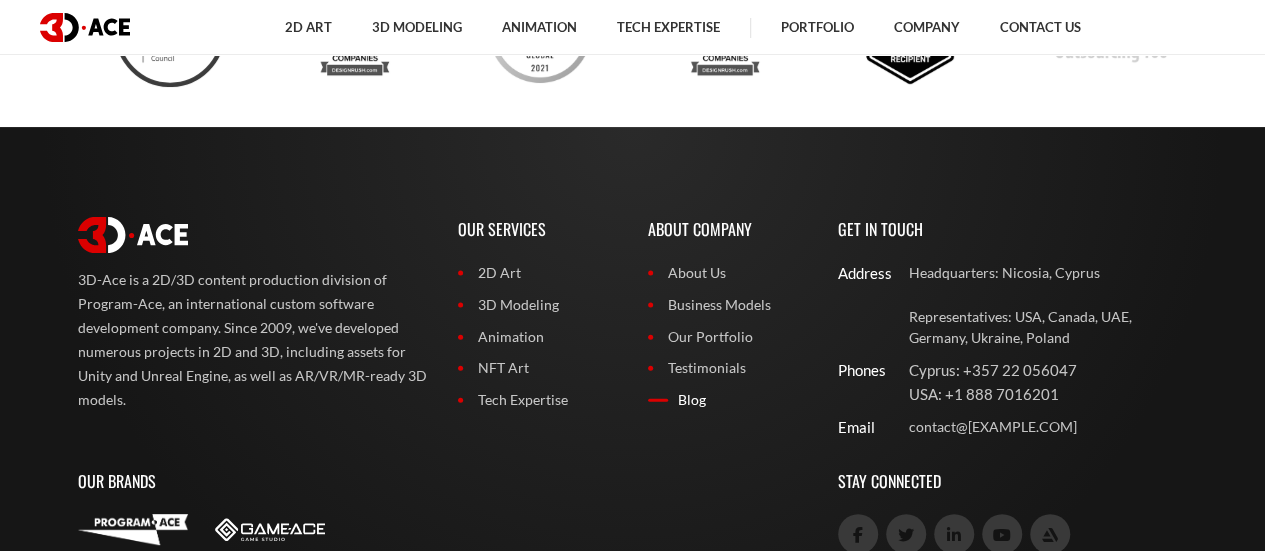 click on "Blog" at bounding box center (728, 400) 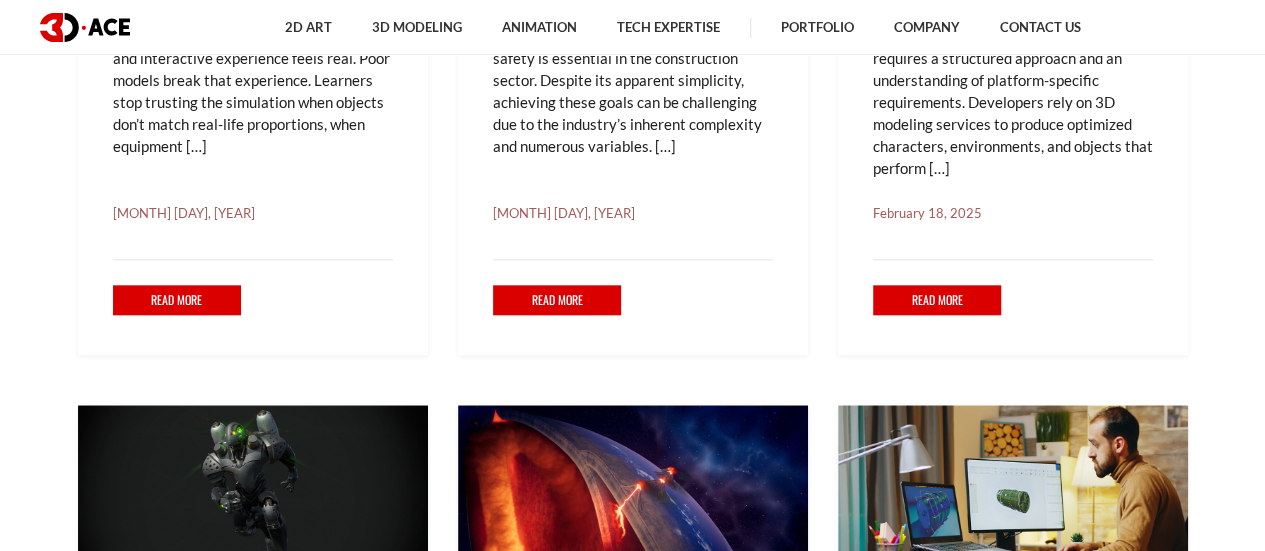 scroll, scrollTop: 884, scrollLeft: 0, axis: vertical 